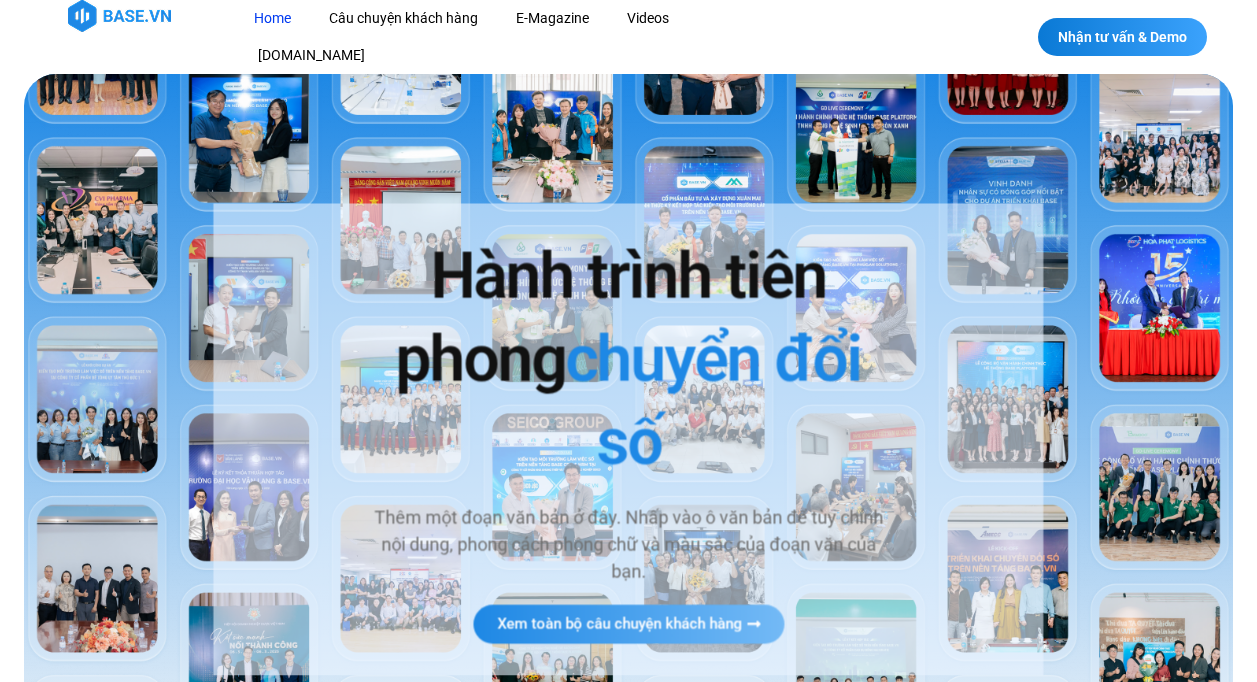 scroll, scrollTop: 100, scrollLeft: 0, axis: vertical 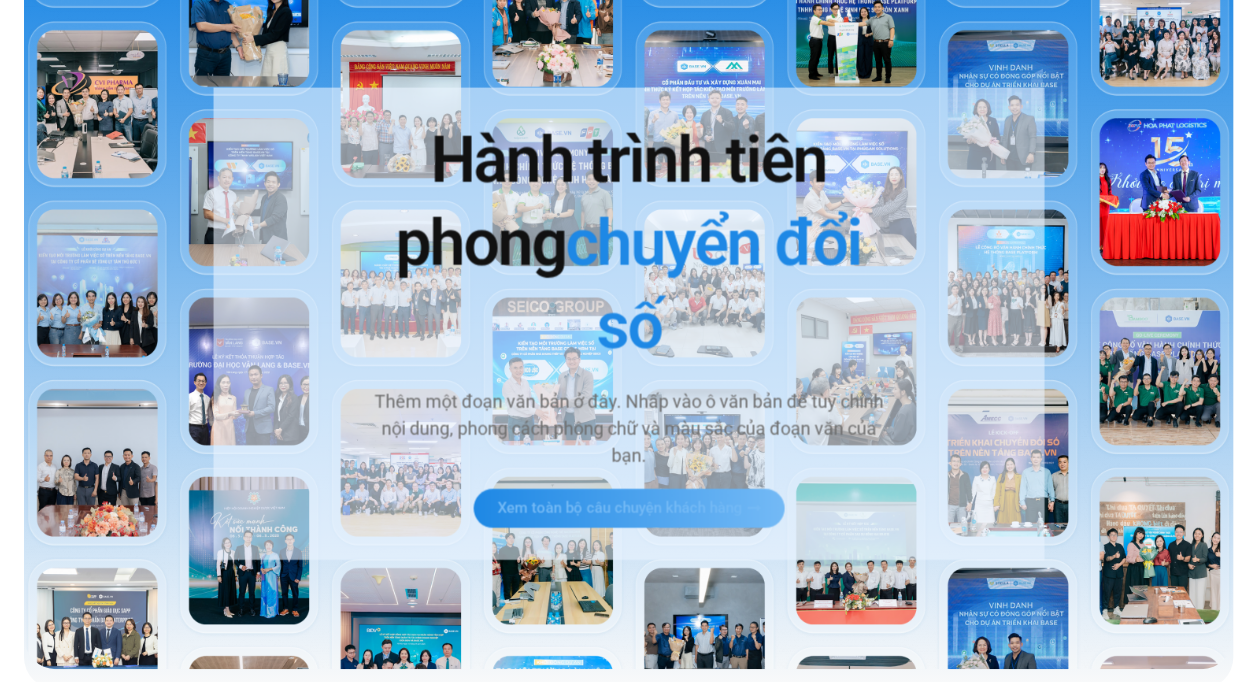 click on "Xem toàn bộ câu chuyện khách hàng" at bounding box center (619, 508) 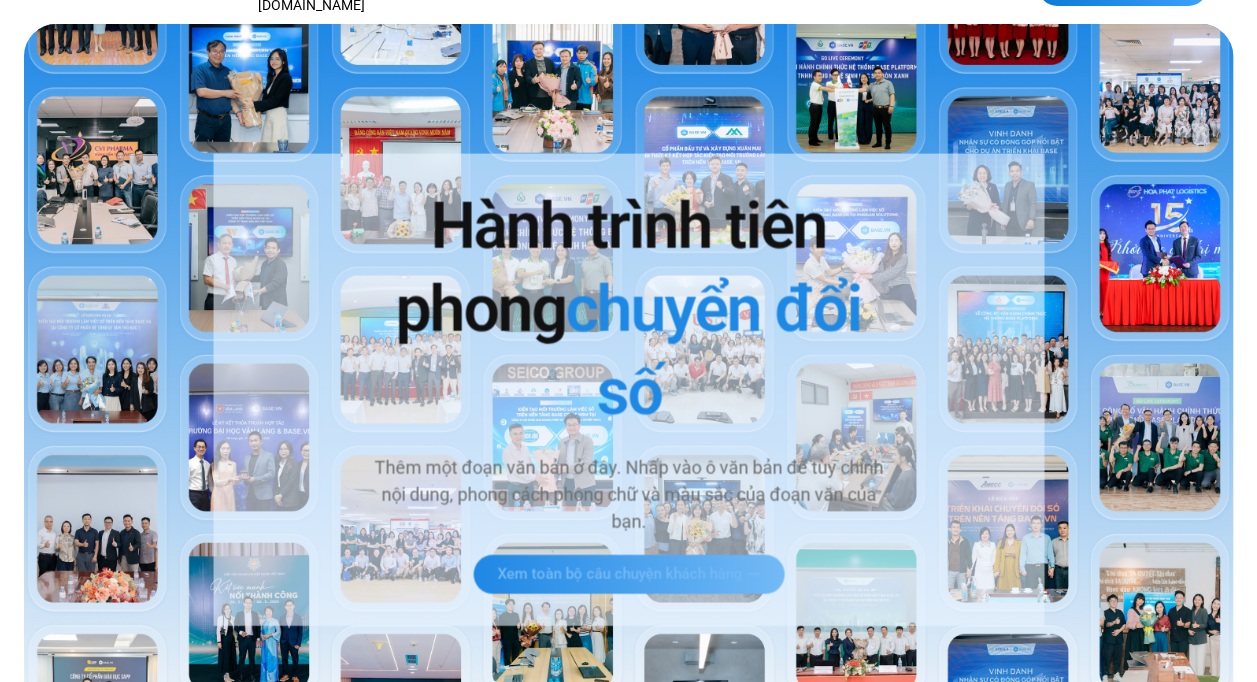 scroll, scrollTop: 0, scrollLeft: 0, axis: both 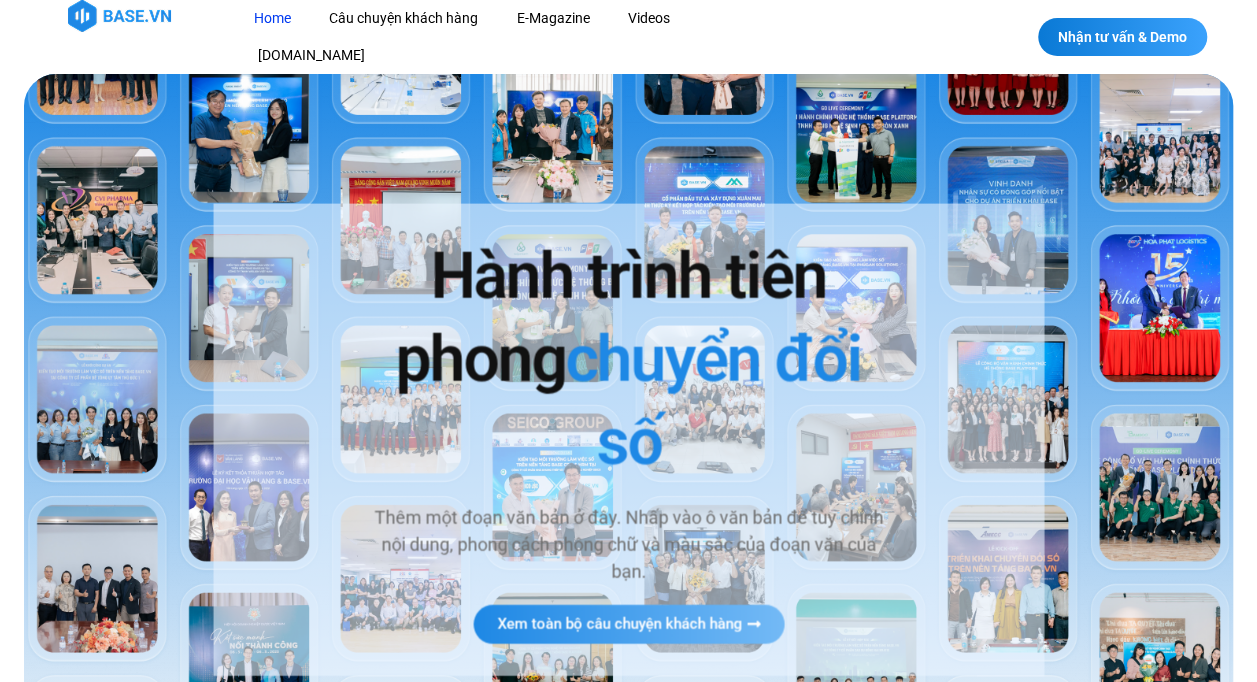 click on "Thêm một đoạn văn bản ở đây. Nhấp vào ô văn bản để tùy chỉnh nội dung, phong cách phông chữ và màu sắc của đoạn văn của bạn." at bounding box center [628, 544] 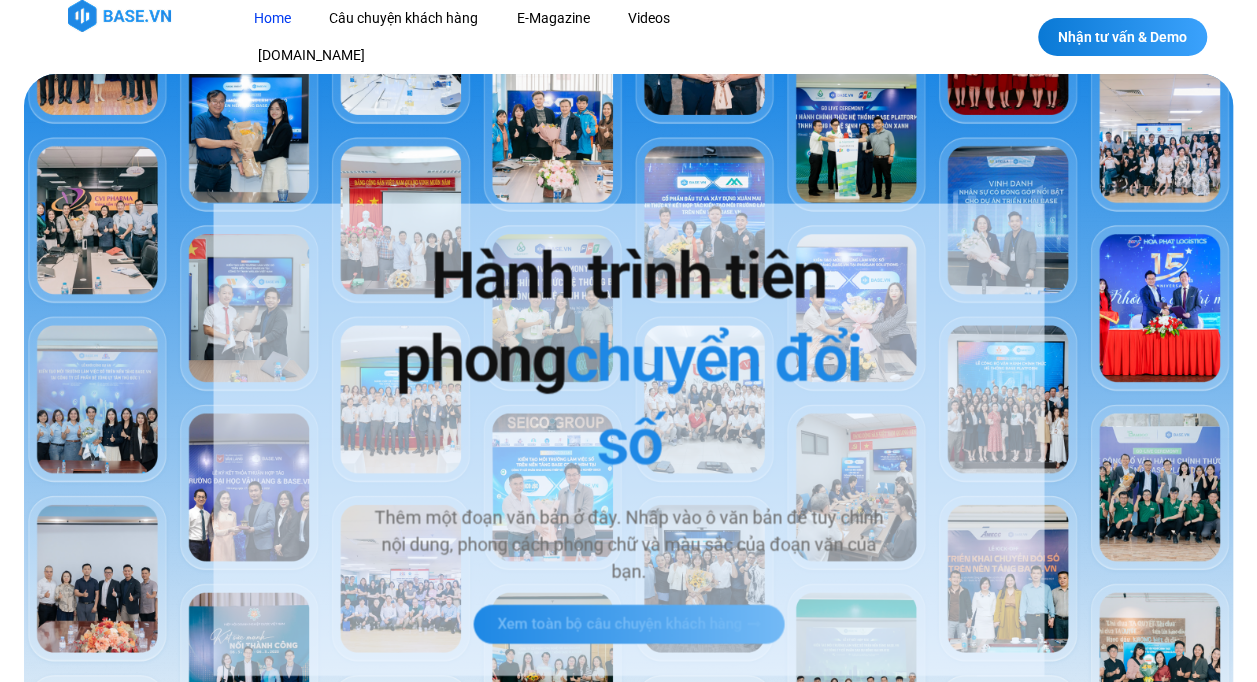 click at bounding box center [753, 624] 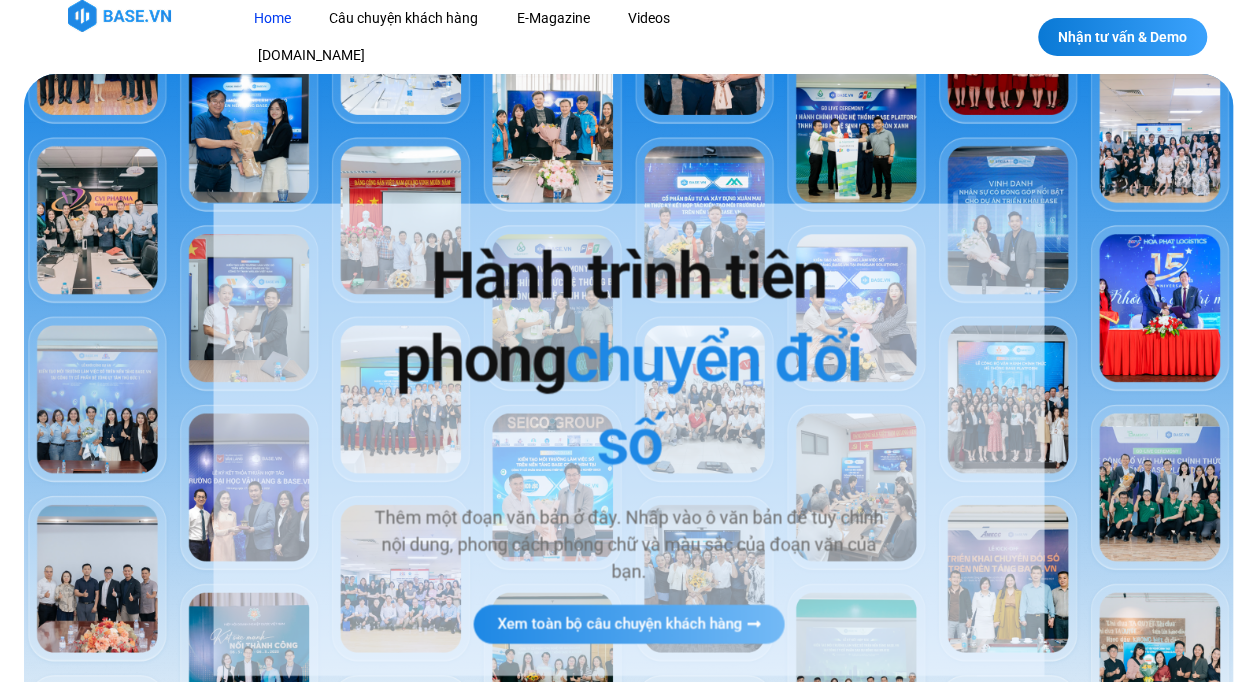 click at bounding box center (628, 429) 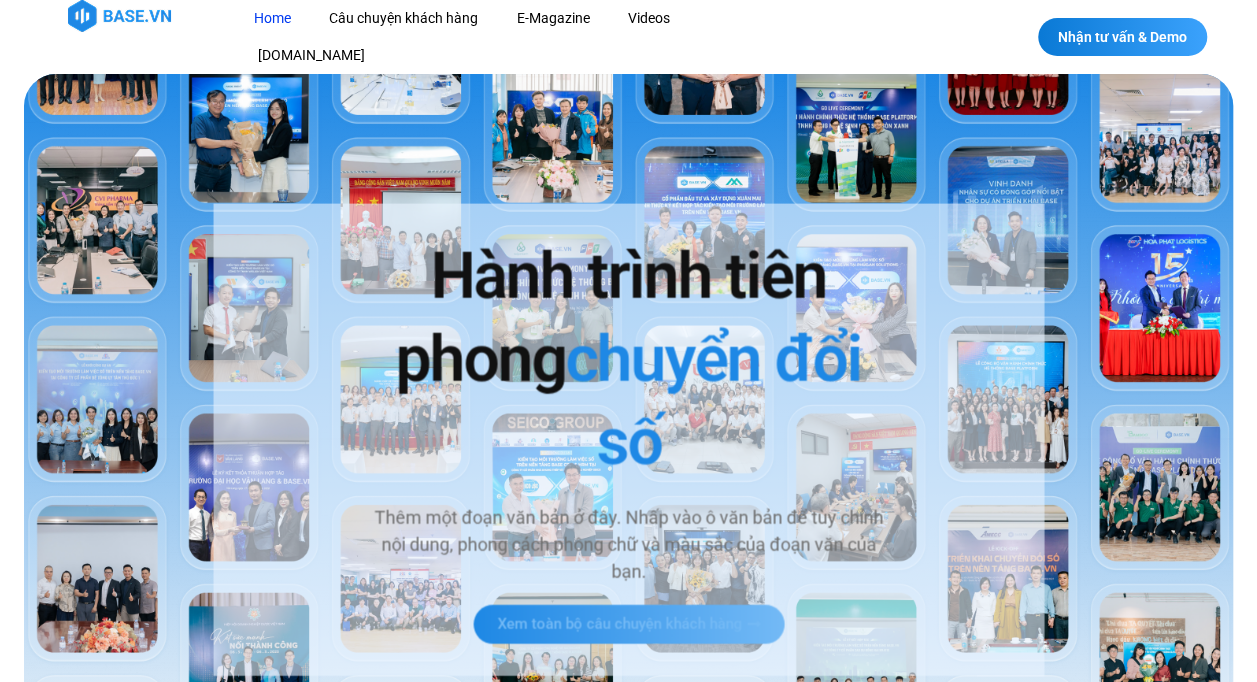 click on "Xem toàn bộ câu chuyện khách hàng" at bounding box center (619, 624) 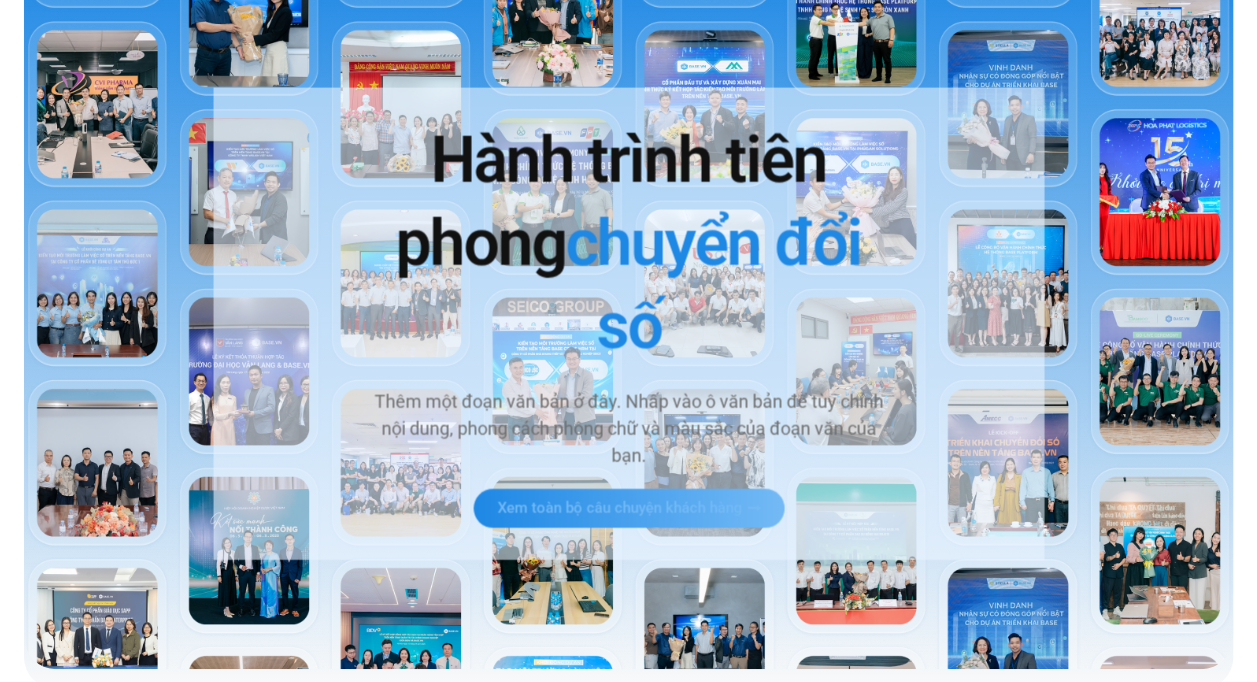 click on "Xem toàn bộ câu chuyện khách hàng" at bounding box center [619, 508] 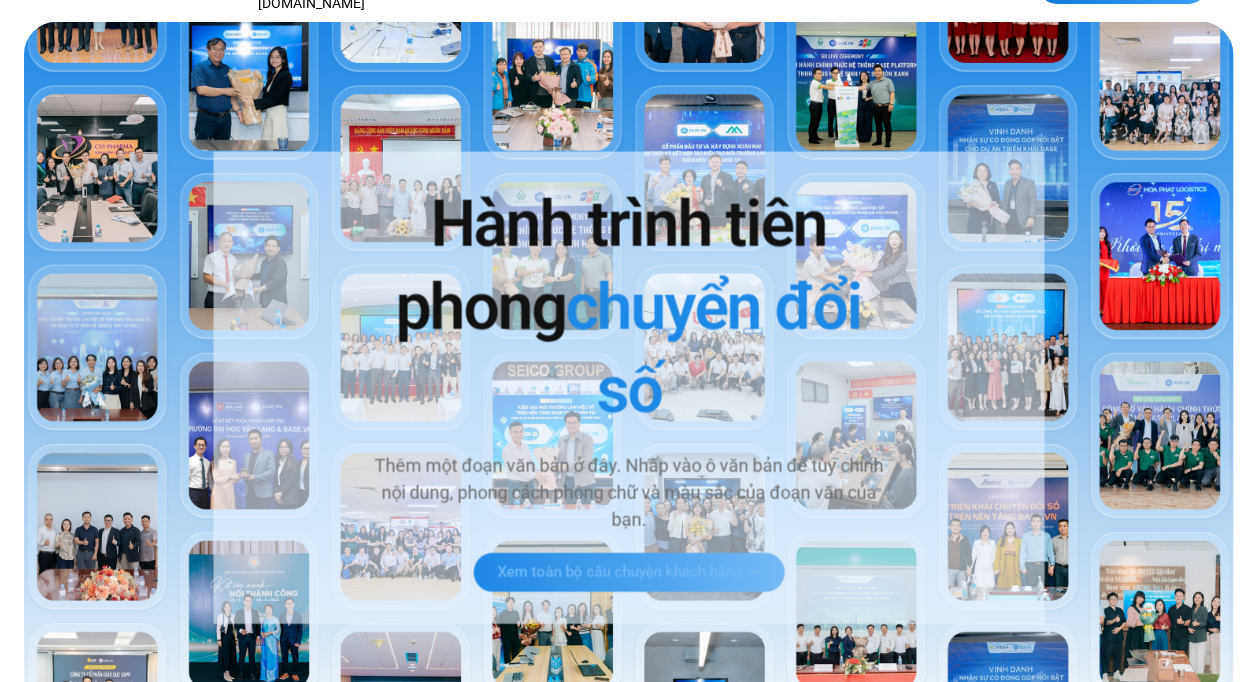 scroll, scrollTop: 0, scrollLeft: 0, axis: both 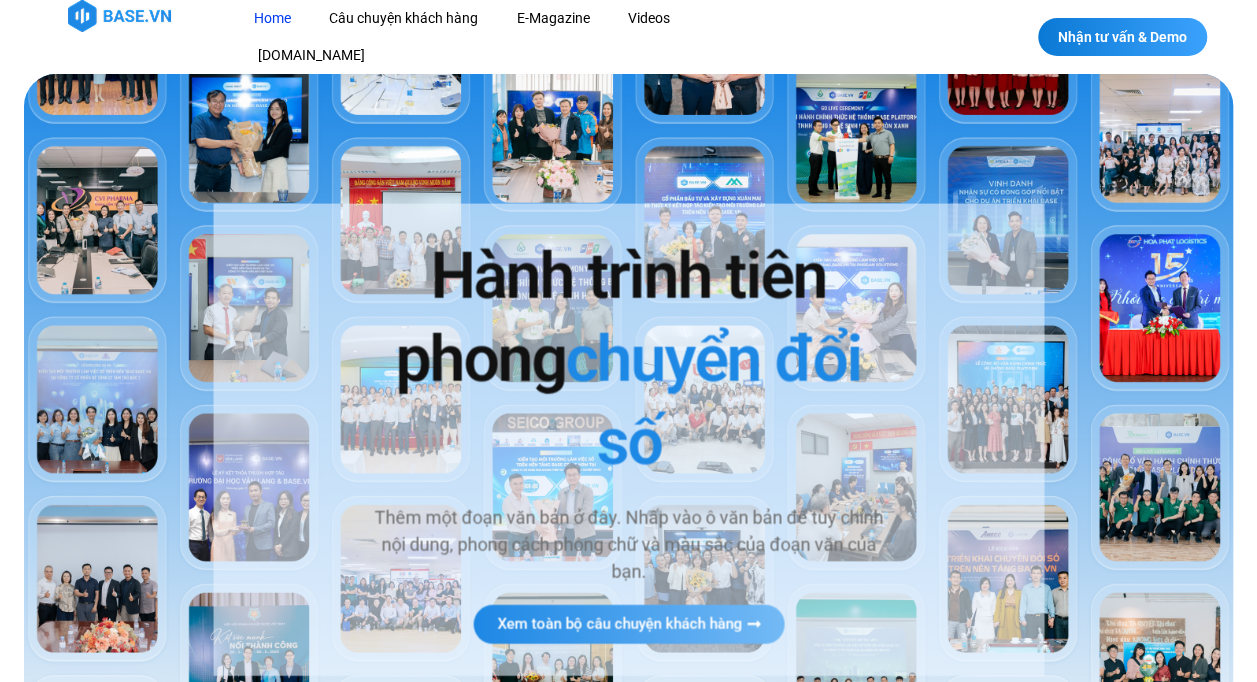 click on "chuyển đổi số" at bounding box center [713, 401] 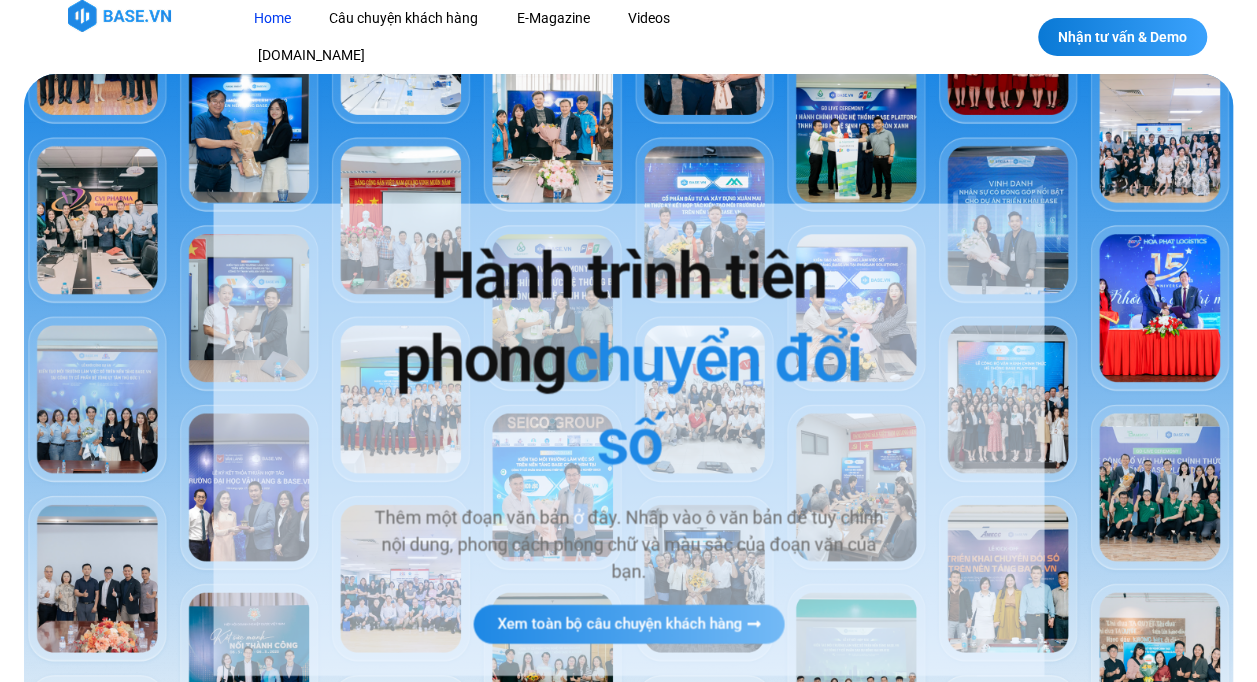 click on "Thêm một đoạn văn bản ở đây. Nhấp vào ô văn bản để tùy chỉnh nội dung, phong cách phông chữ và màu sắc của đoạn văn của bạn." at bounding box center (628, 544) 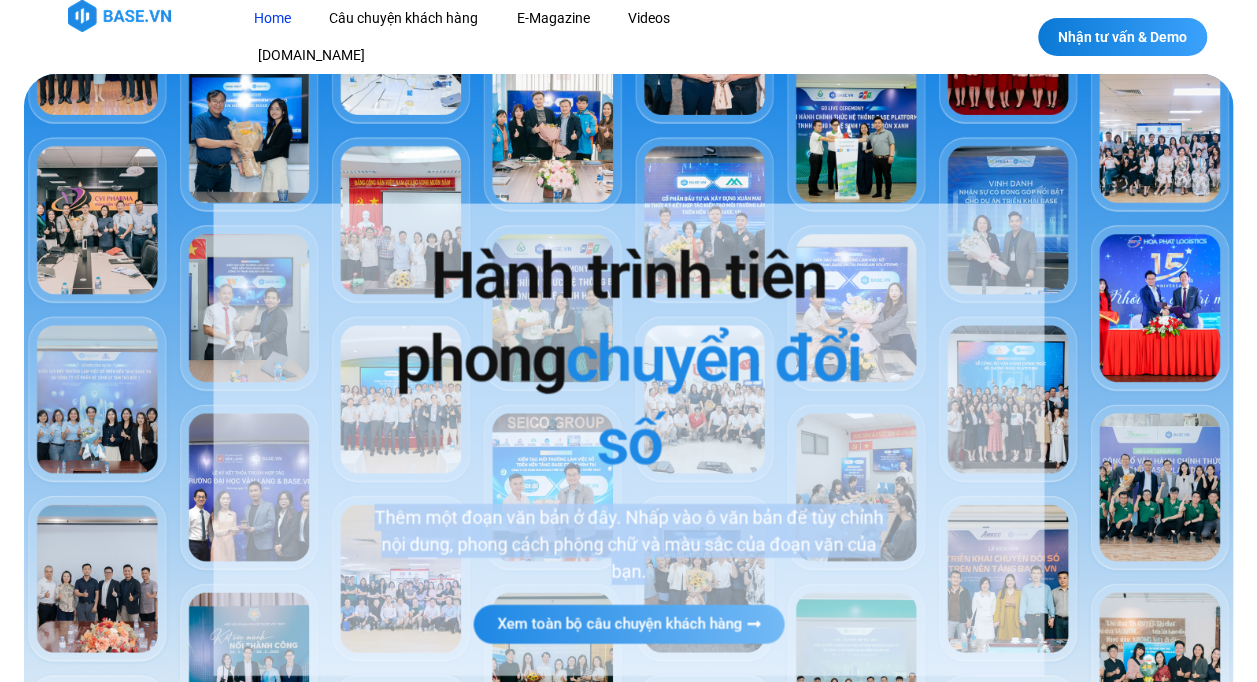 click on "Thêm một đoạn văn bản ở đây. Nhấp vào ô văn bản để tùy chỉnh nội dung, phong cách phông chữ và màu sắc của đoạn văn của bạn." at bounding box center [628, 544] 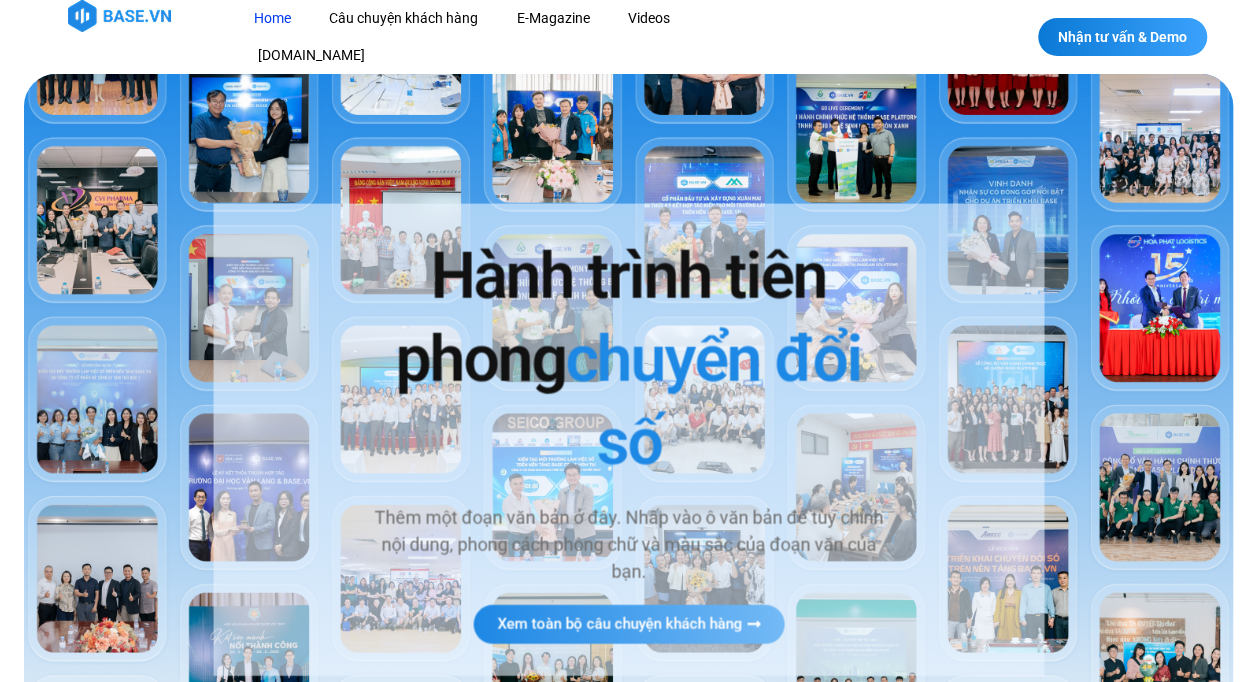 click on "Hành trình tiên phong  chuyển đổi số
Thêm một đoạn văn bản ở đây. Nhấp vào ô văn bản để tùy chỉnh nội dung, phong cách phông chữ và màu sắc của đoạn văn của bạn.
Xem toàn bộ câu chuyện khách hàng" at bounding box center [628, 440] 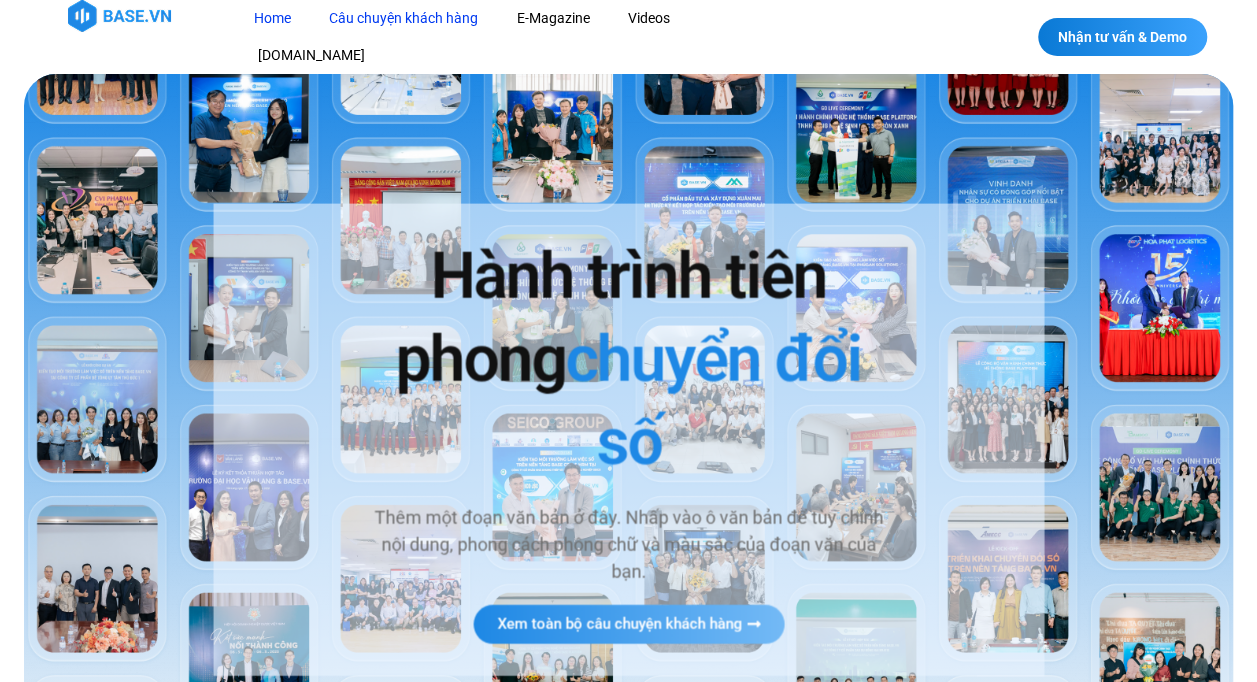 click on "Câu chuyện khách hàng" 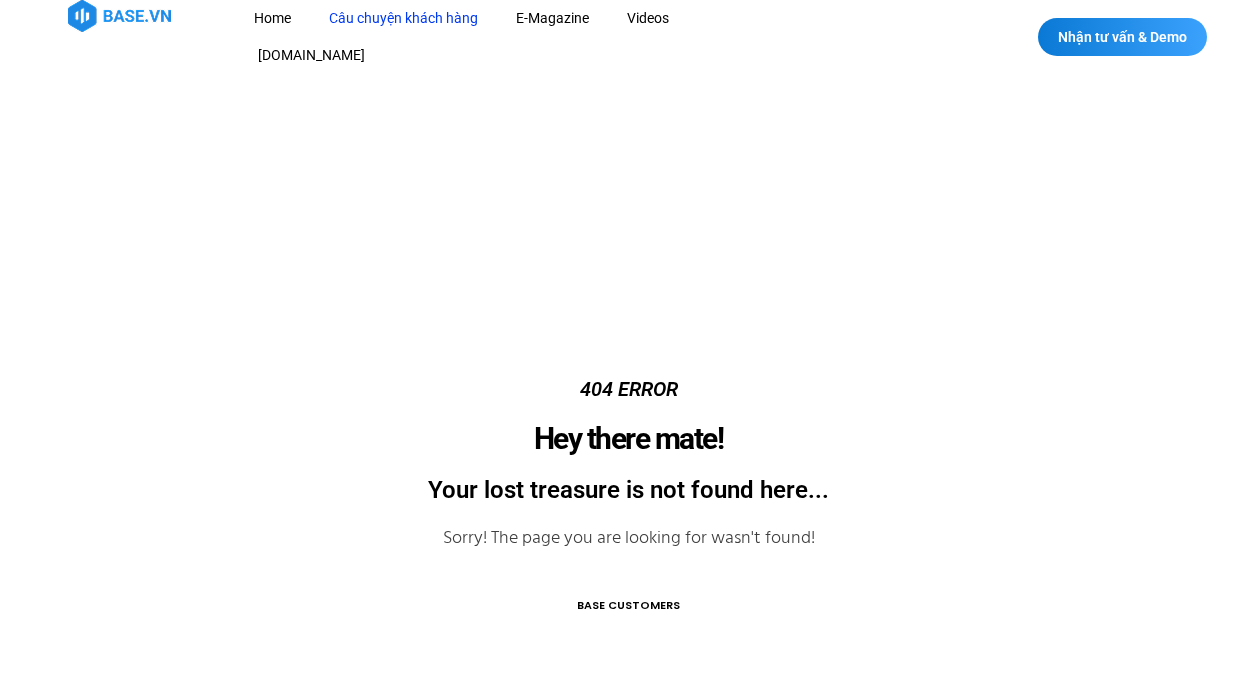 scroll, scrollTop: 0, scrollLeft: 0, axis: both 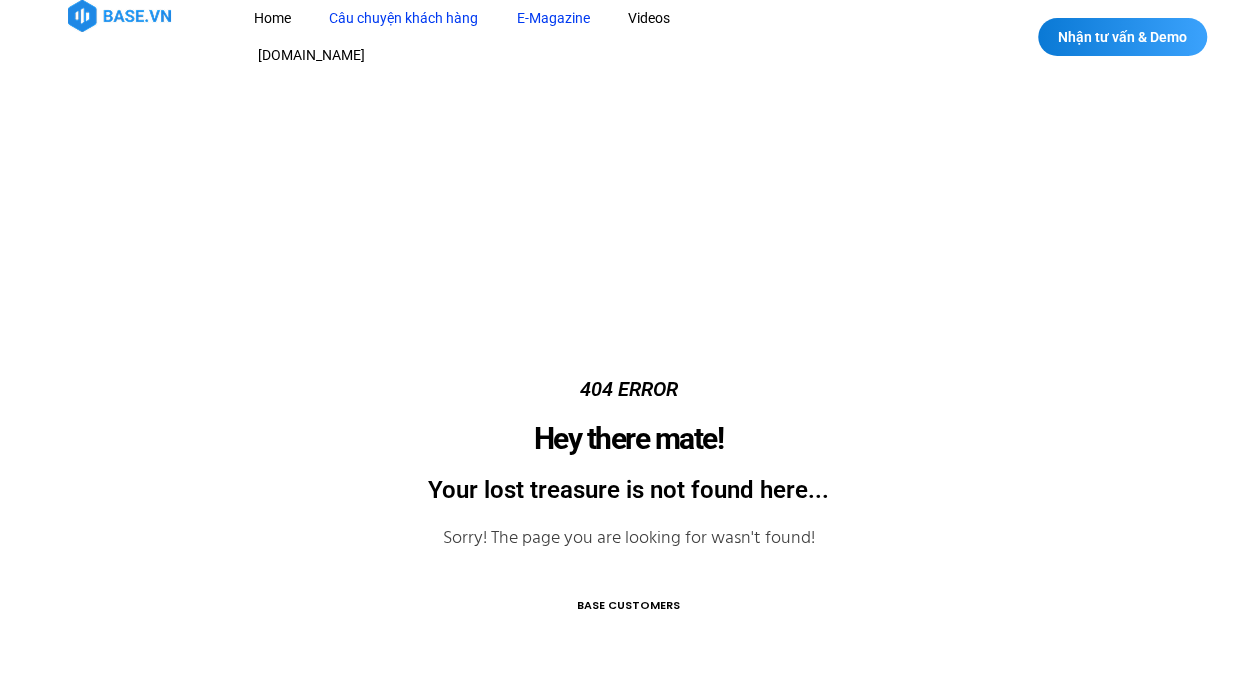 click on "E-Magazine" 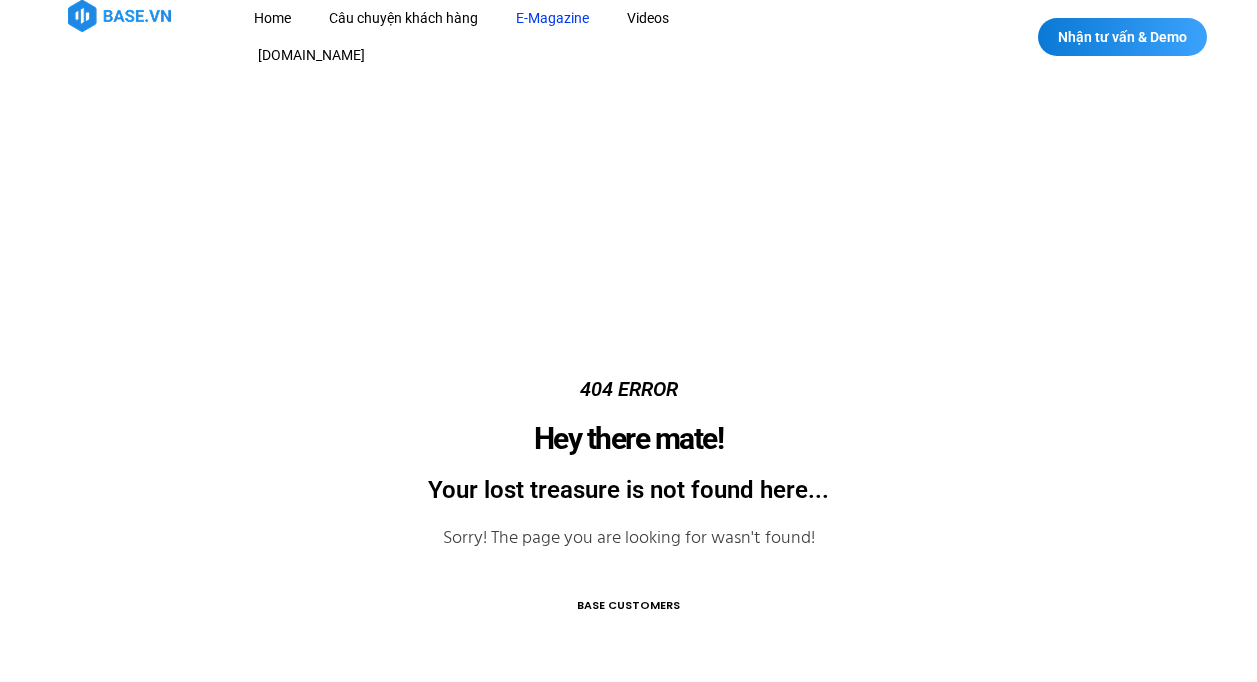 scroll, scrollTop: 0, scrollLeft: 0, axis: both 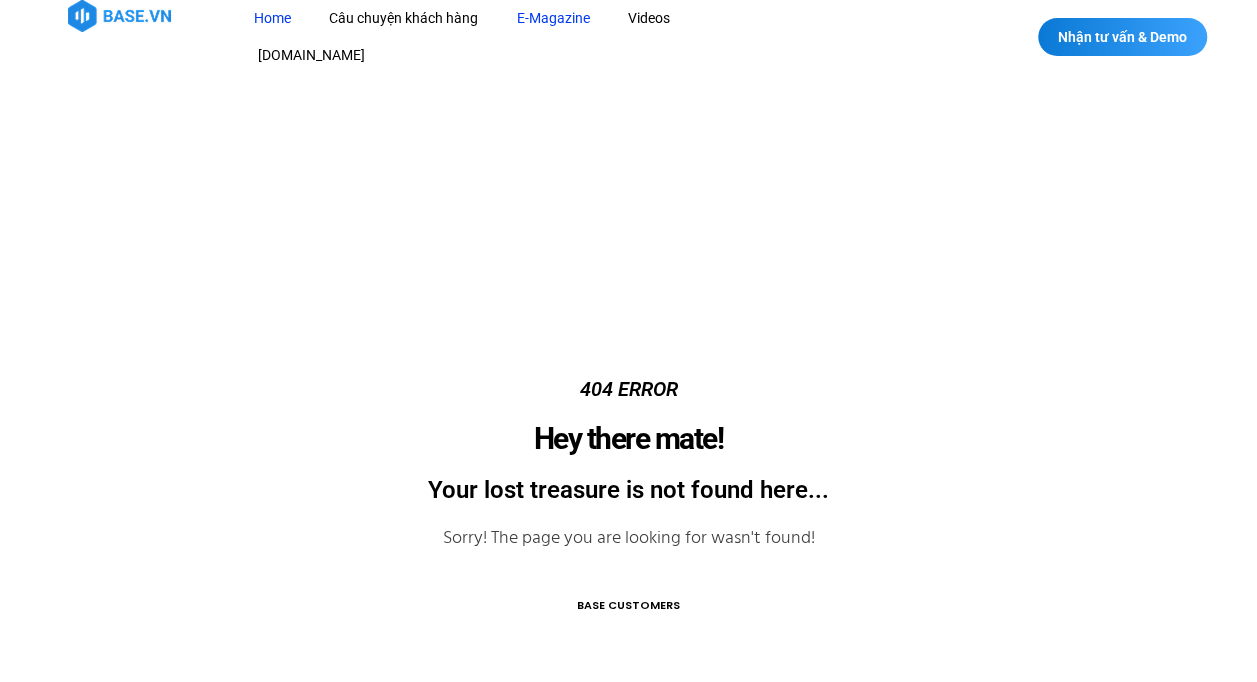 click on "Home" 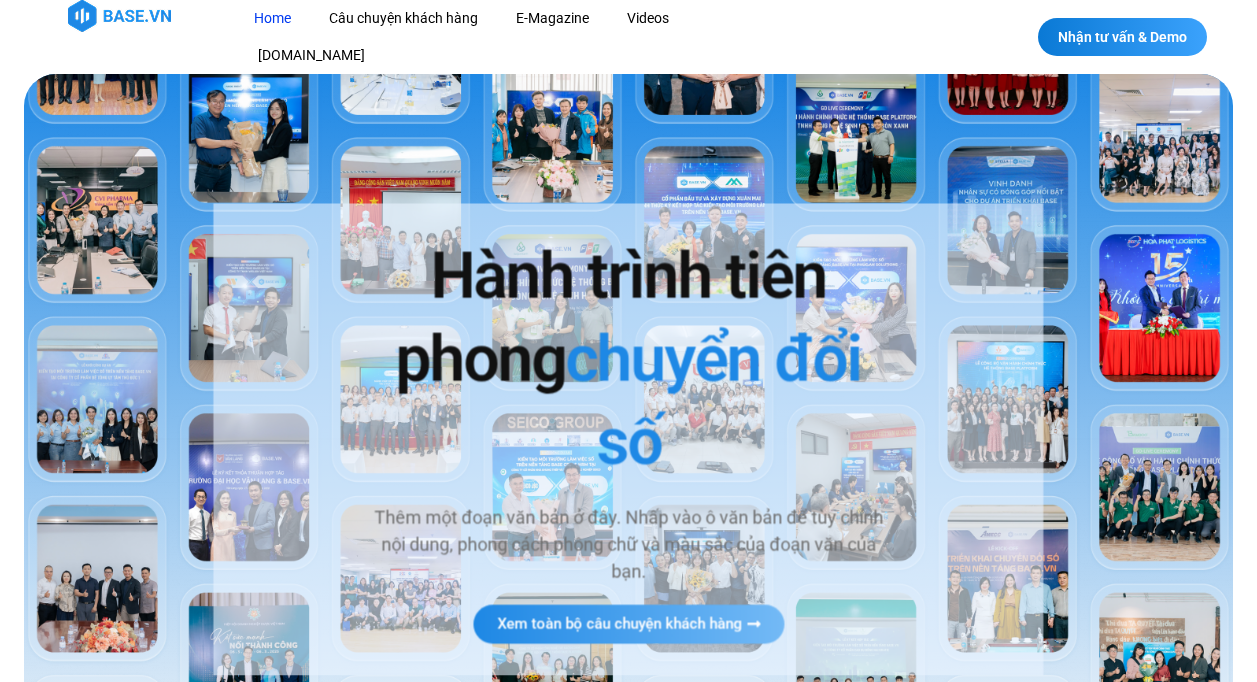 scroll, scrollTop: 0, scrollLeft: 0, axis: both 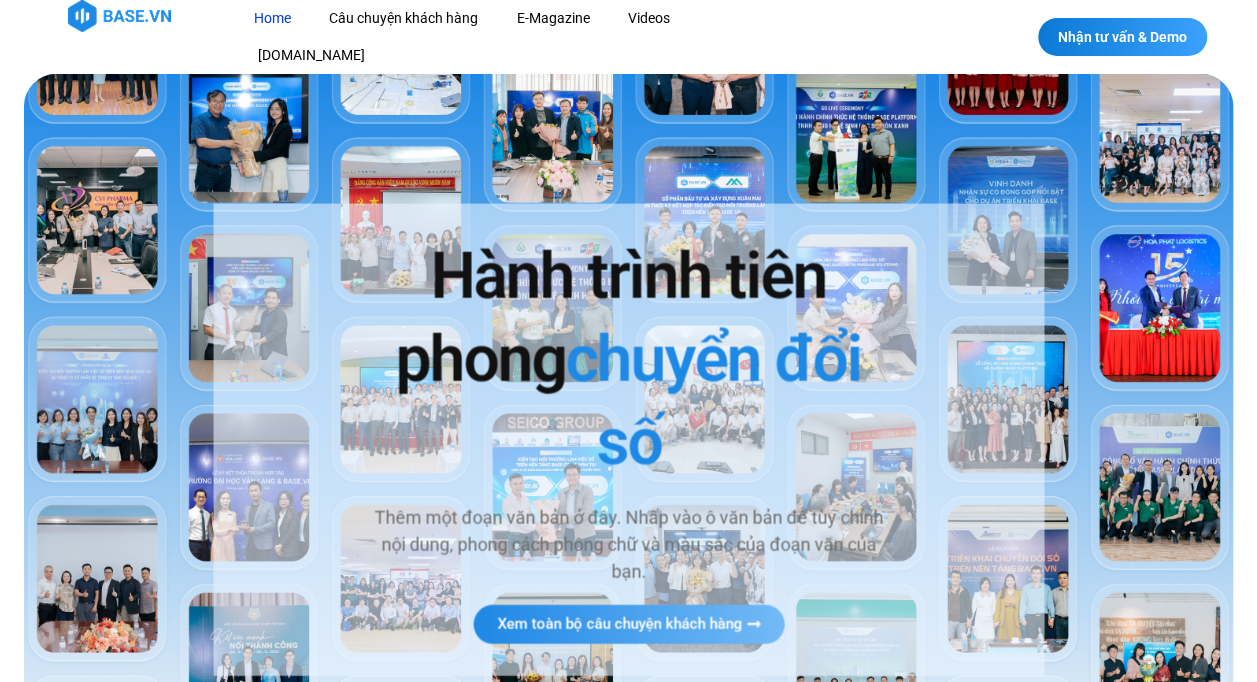 click on "Home" 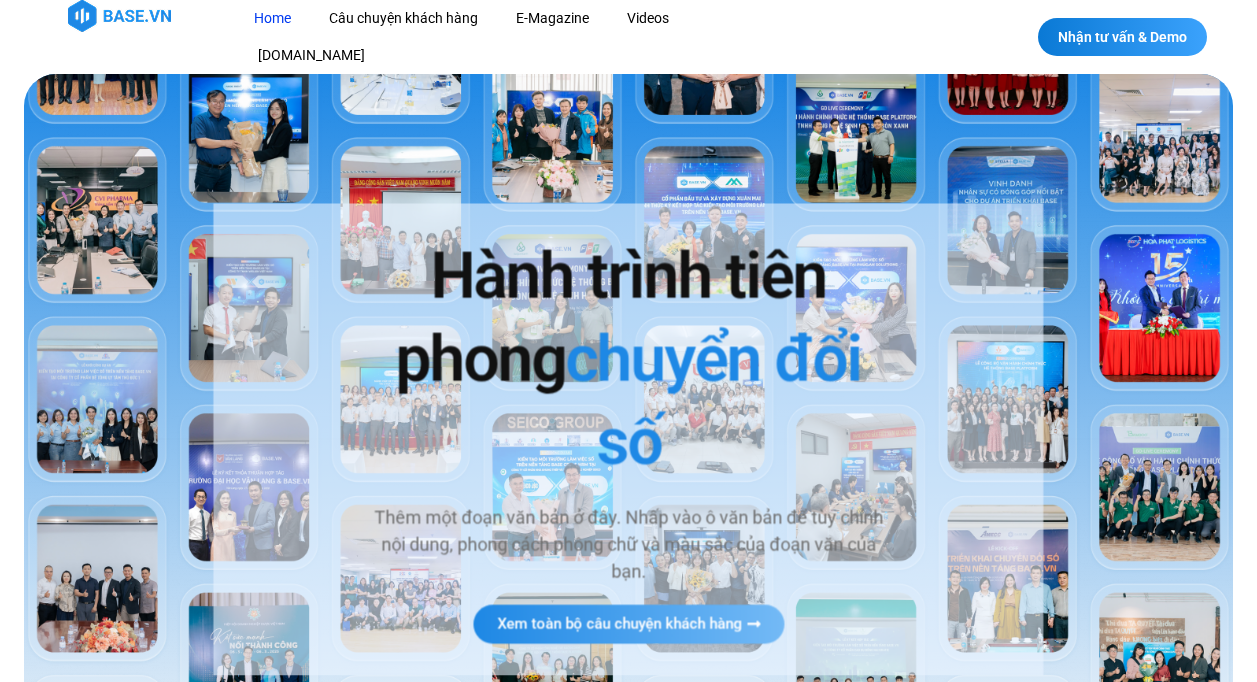 scroll, scrollTop: 0, scrollLeft: 0, axis: both 